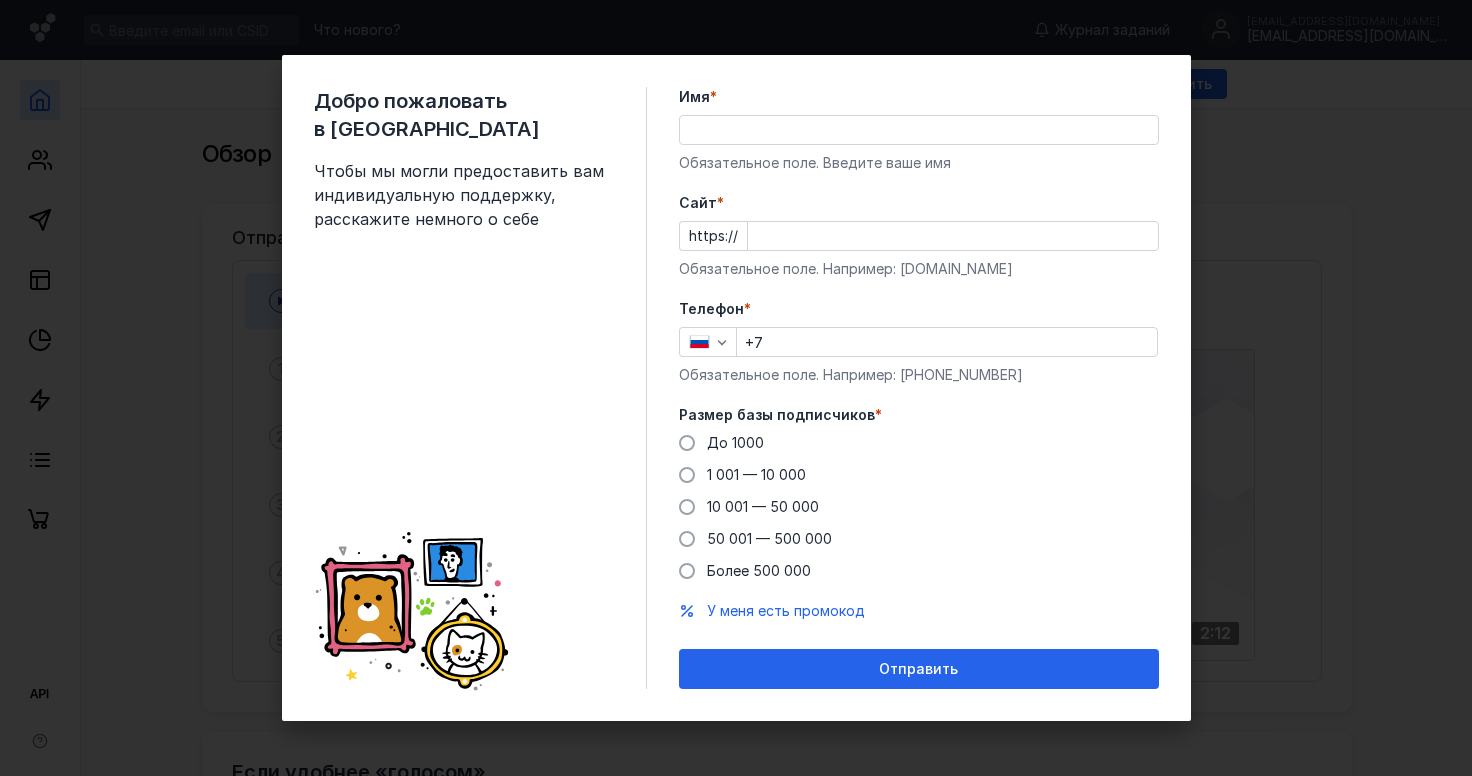 scroll, scrollTop: 0, scrollLeft: 0, axis: both 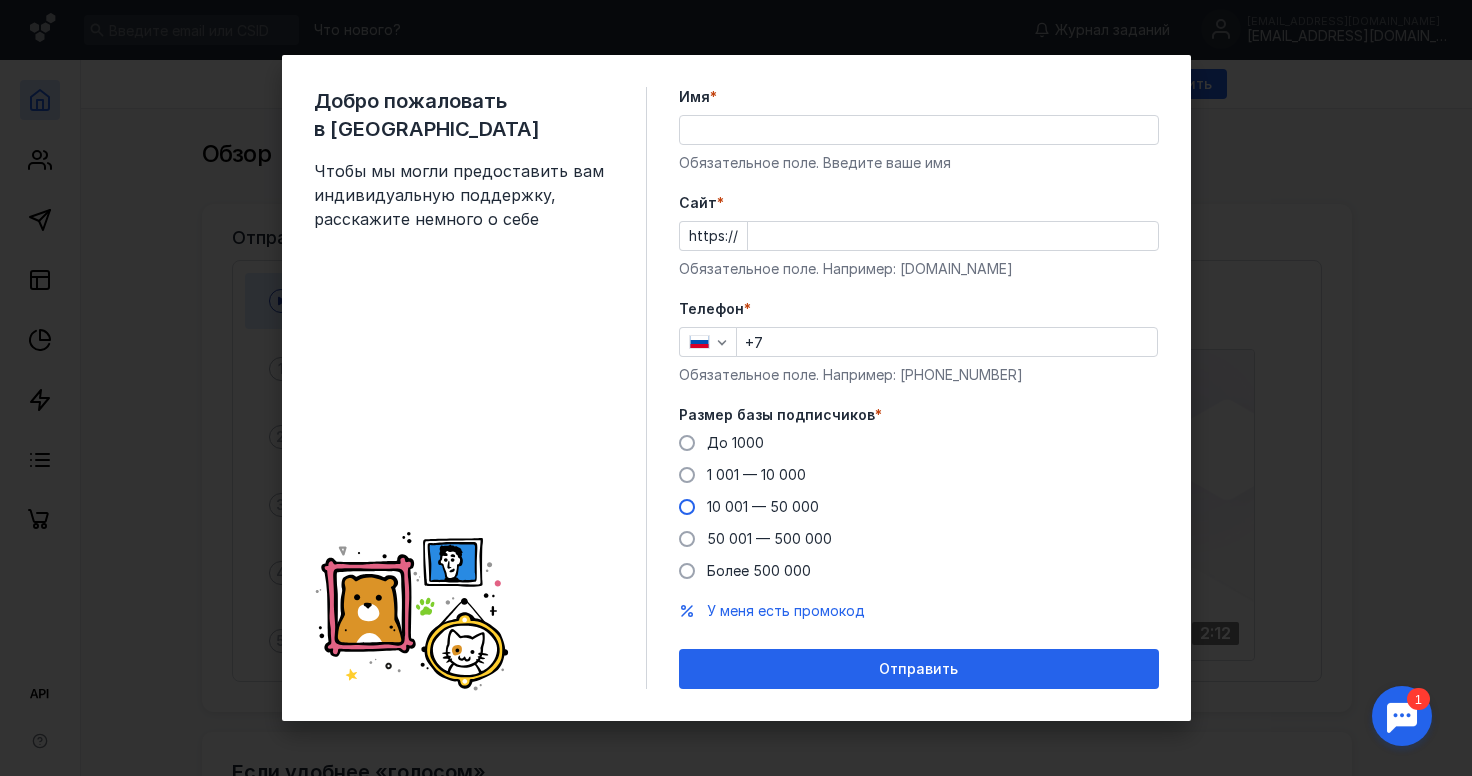 click at bounding box center [687, 507] 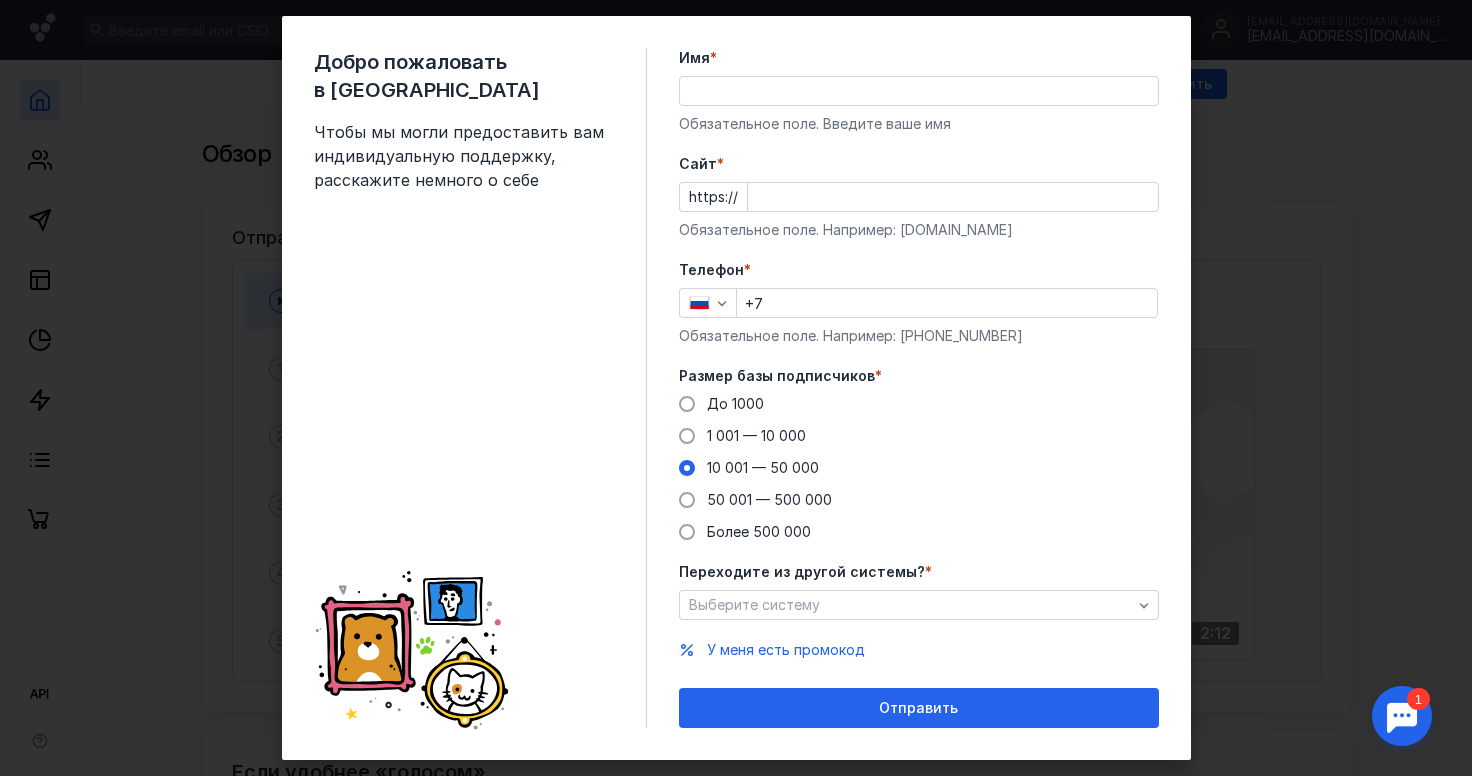 scroll, scrollTop: 35, scrollLeft: 0, axis: vertical 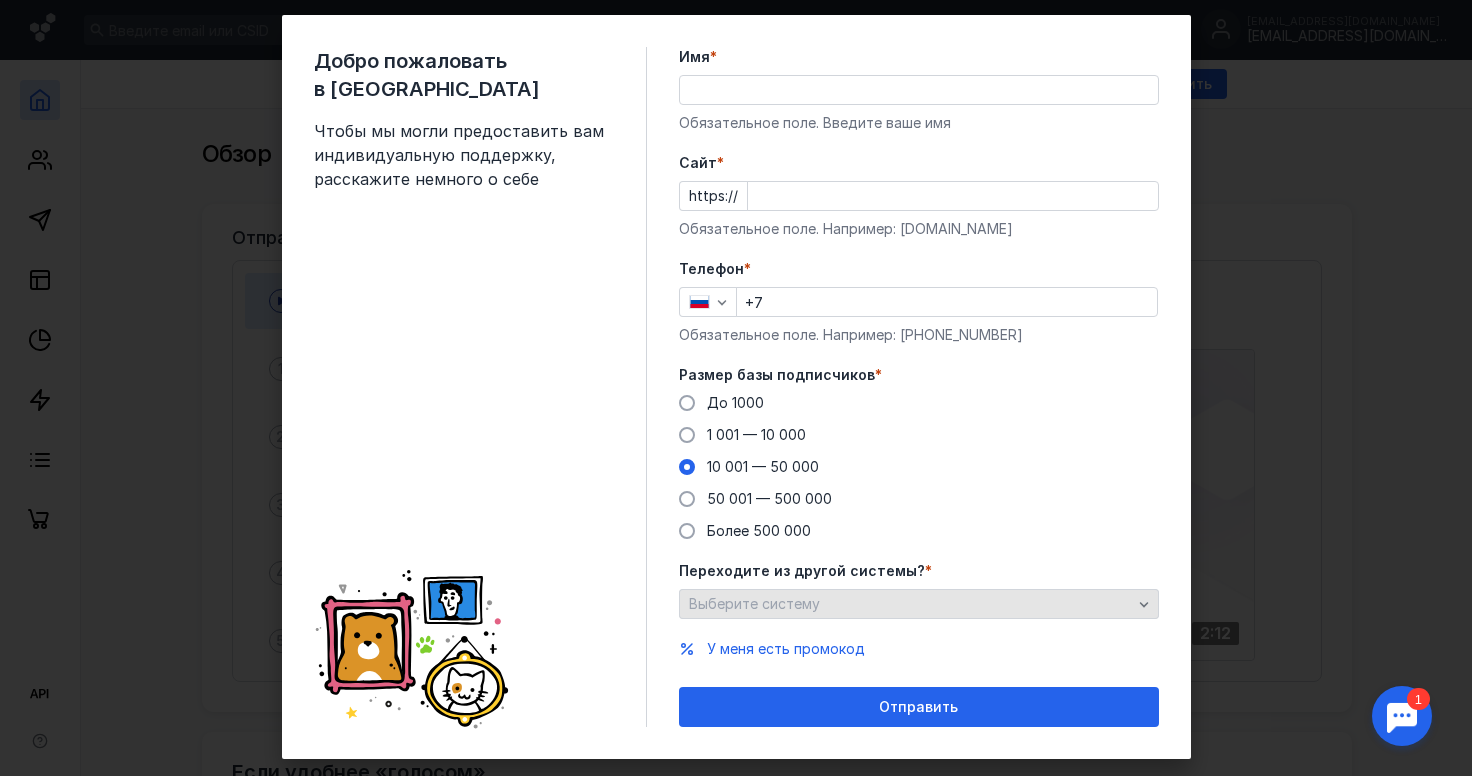 click on "Выберите систему" at bounding box center (910, 604) 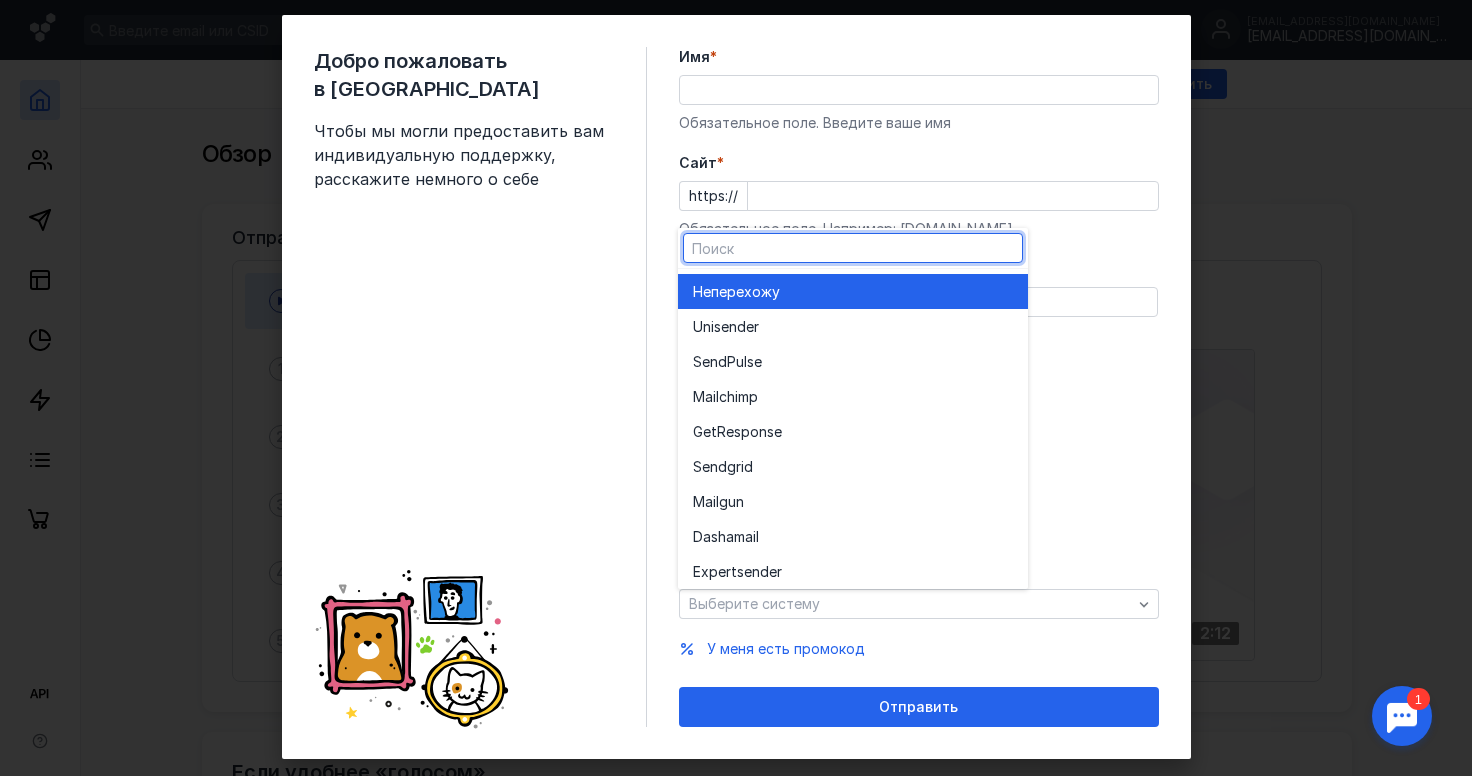 click on "Не  перехожу" at bounding box center (853, 292) 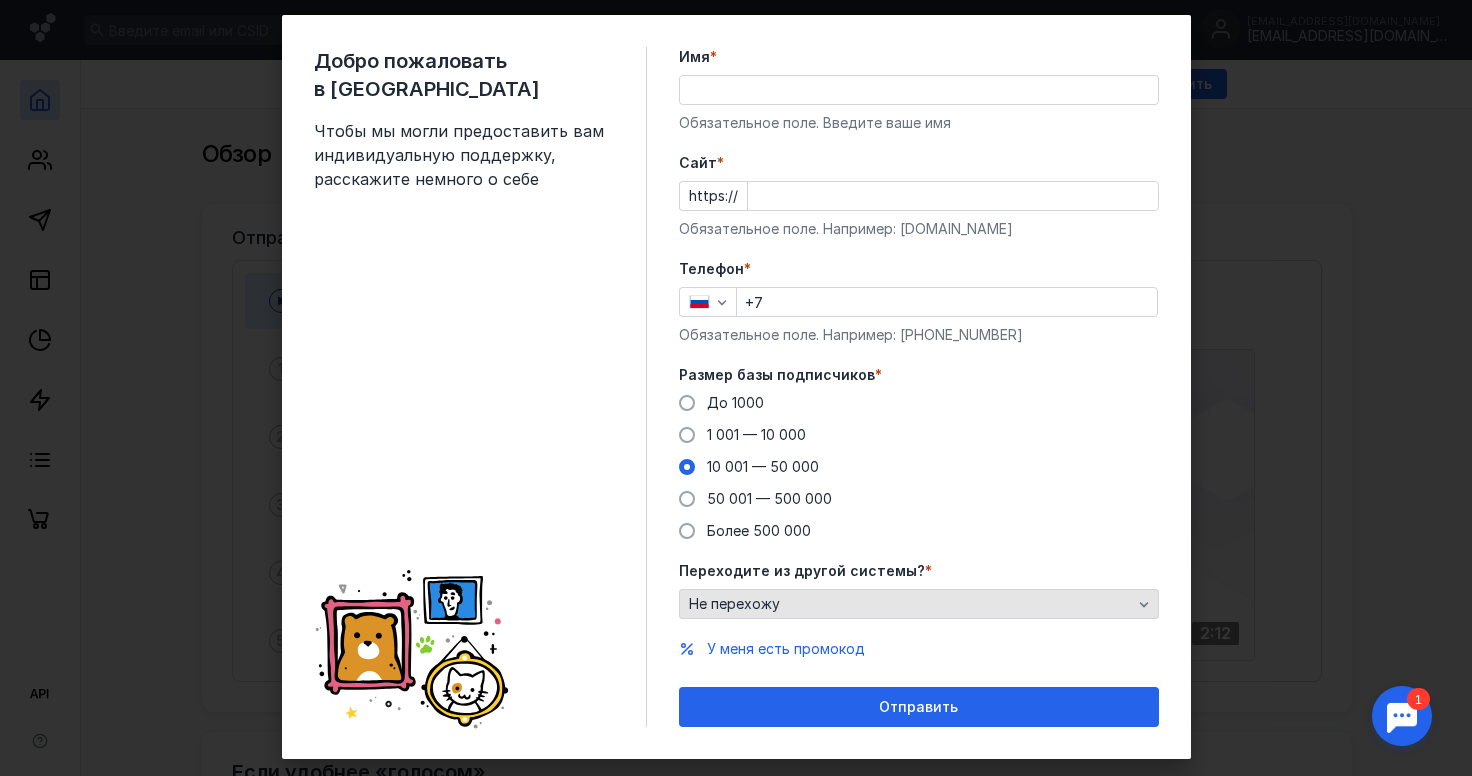 click on "Не перехожу" at bounding box center (910, 604) 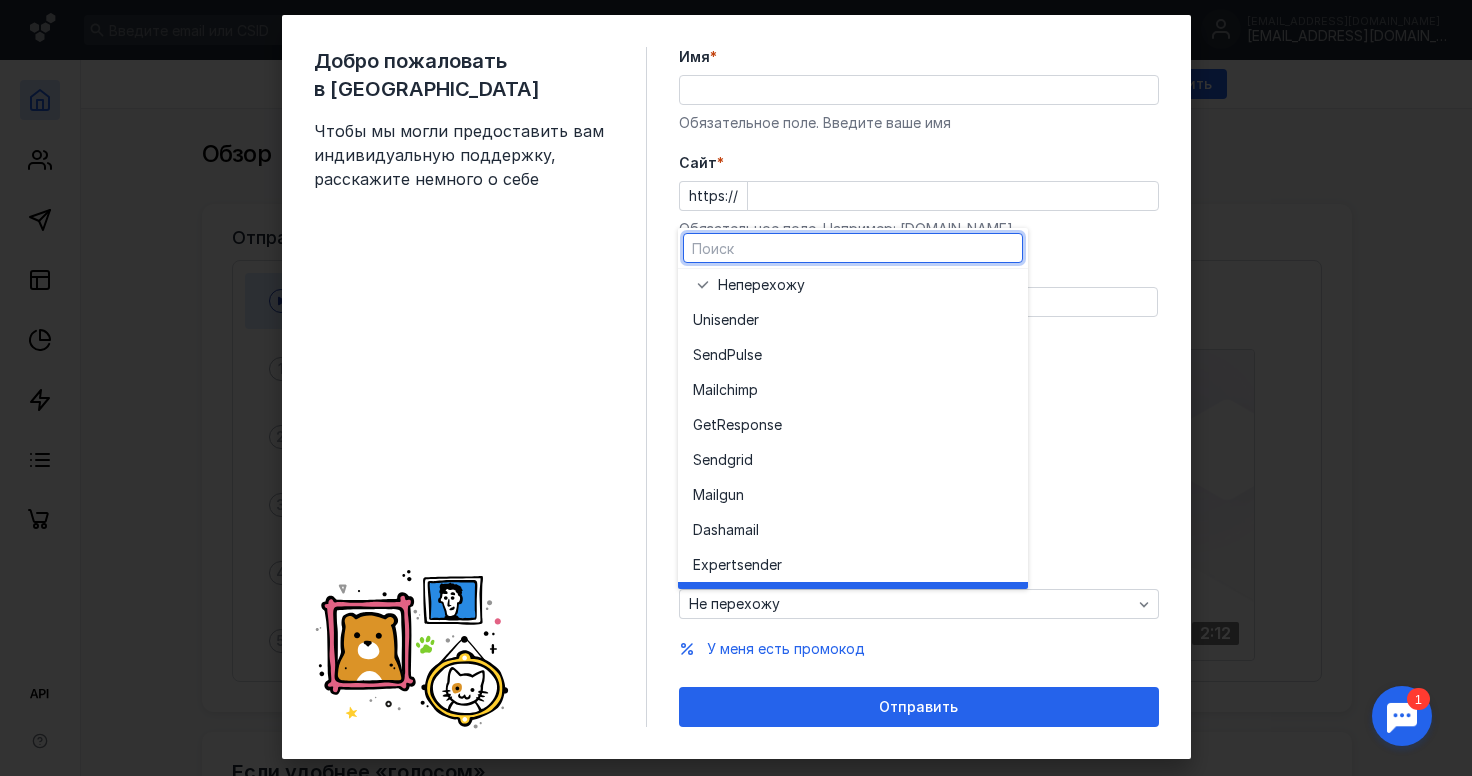 scroll, scrollTop: 0, scrollLeft: 0, axis: both 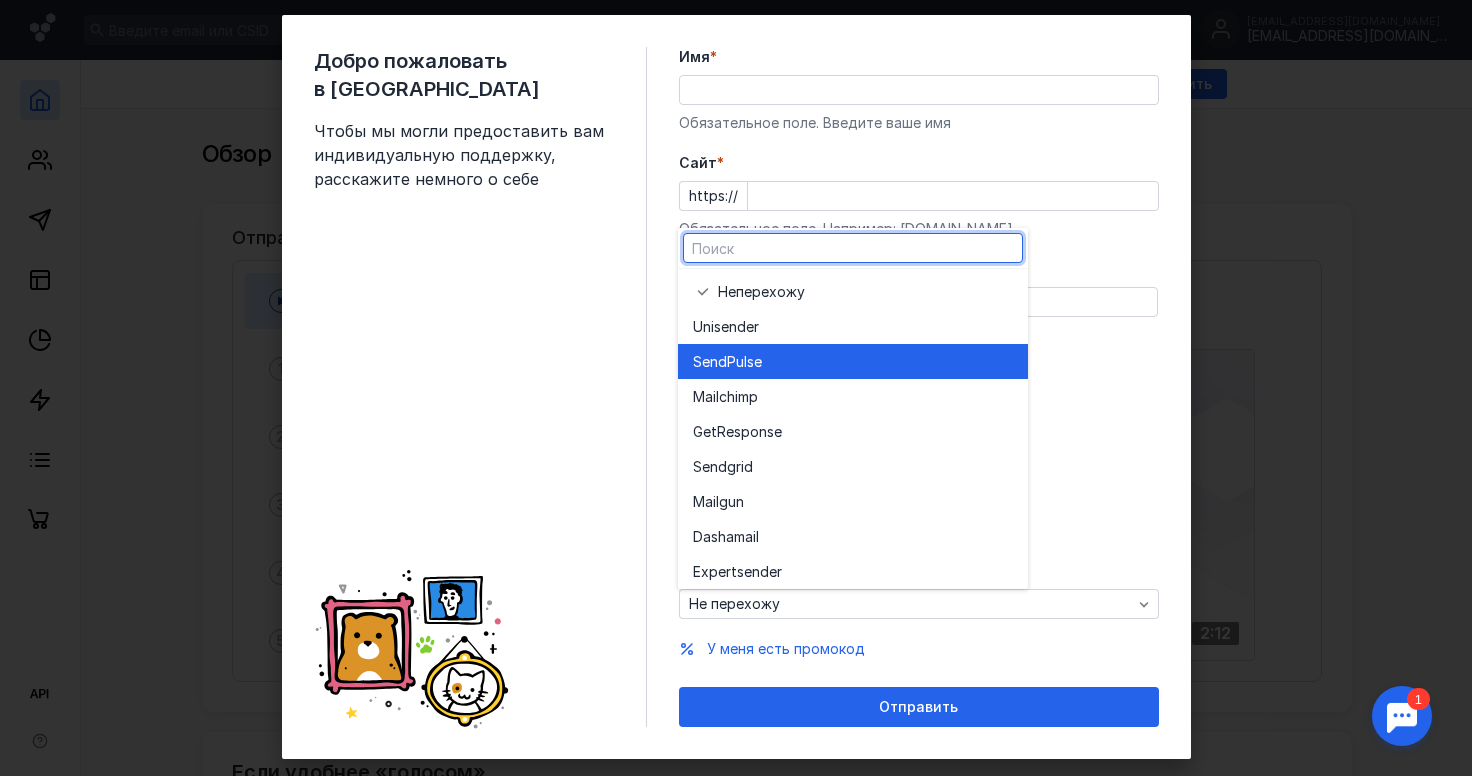 click on "SendPuls e" at bounding box center (853, 362) 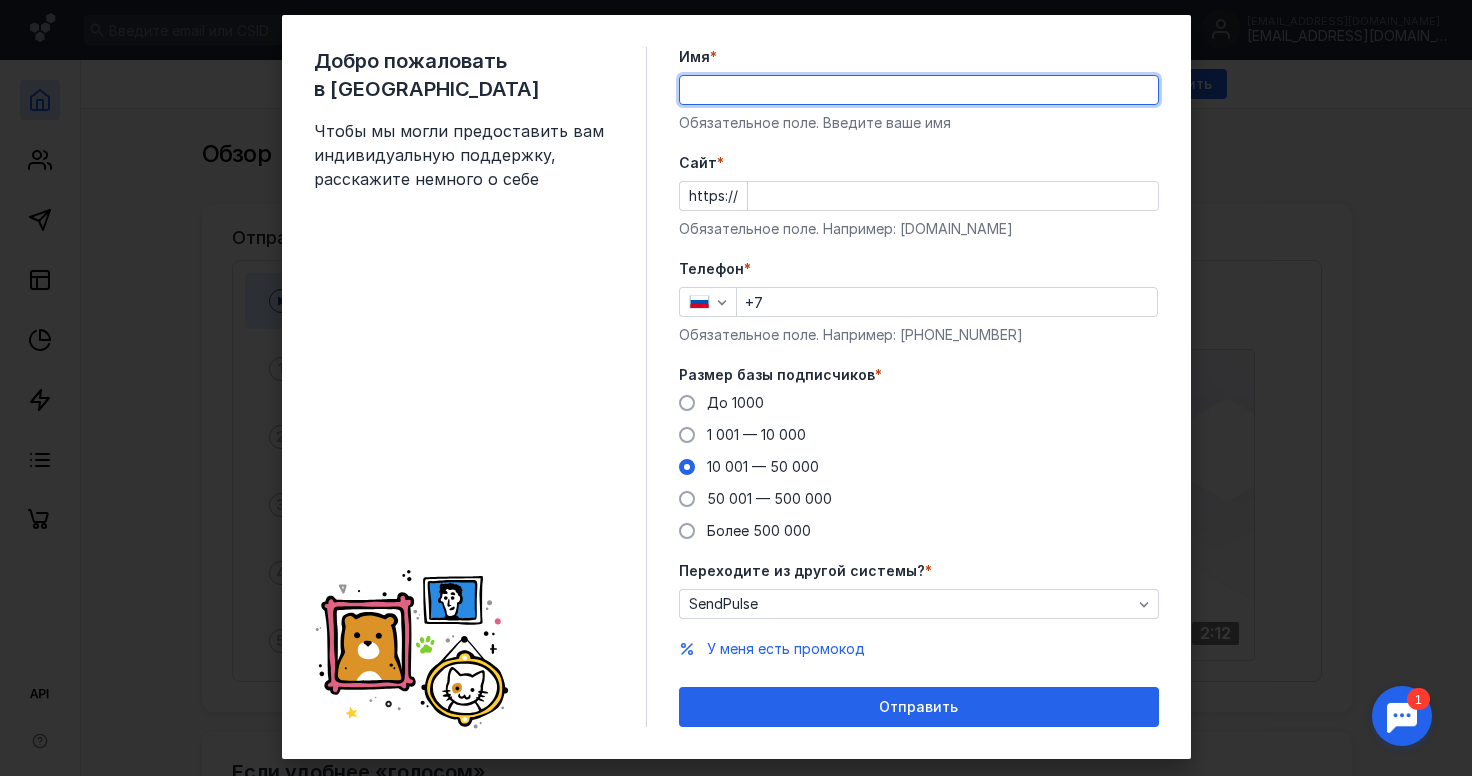 click on "Имя  *" at bounding box center (919, 90) 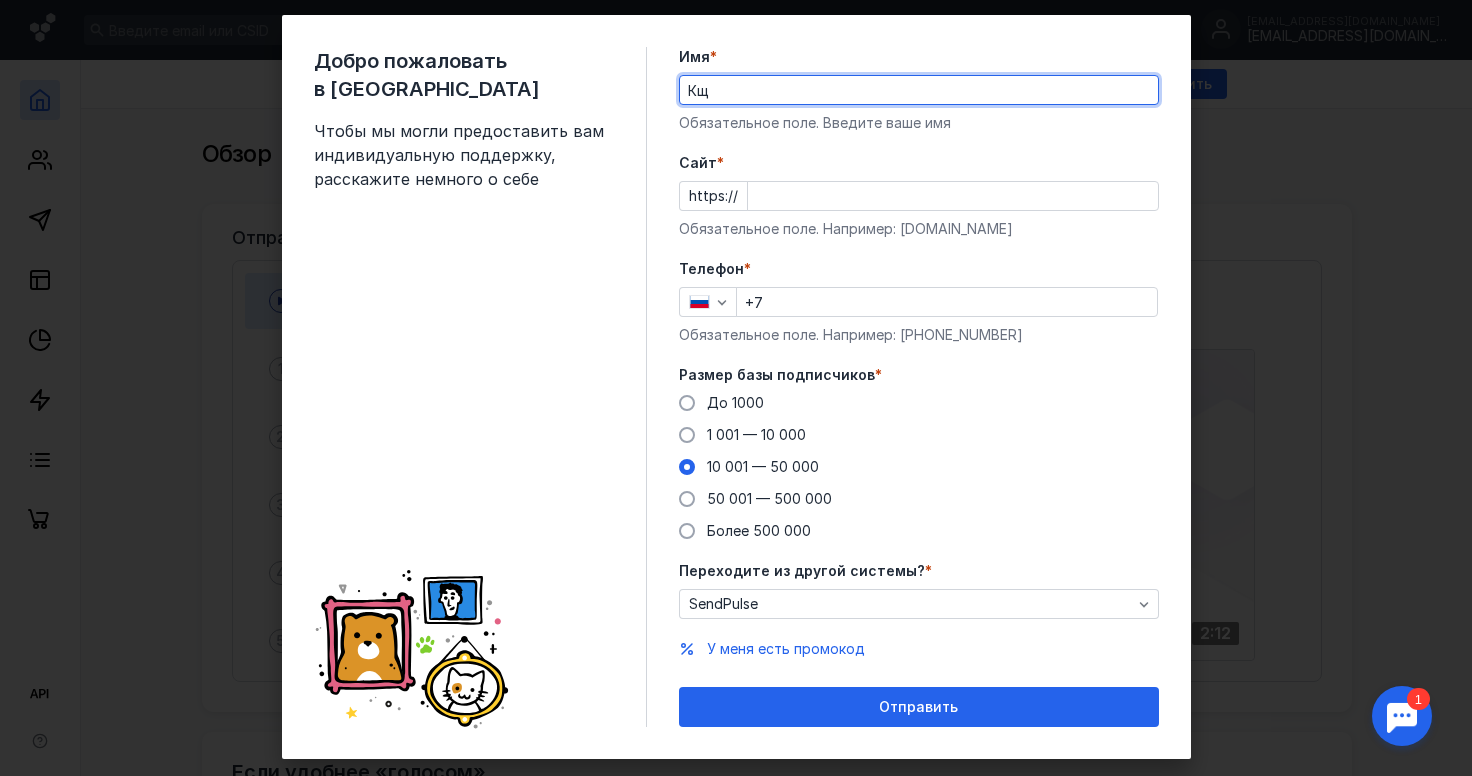 type on "[PERSON_NAME]" 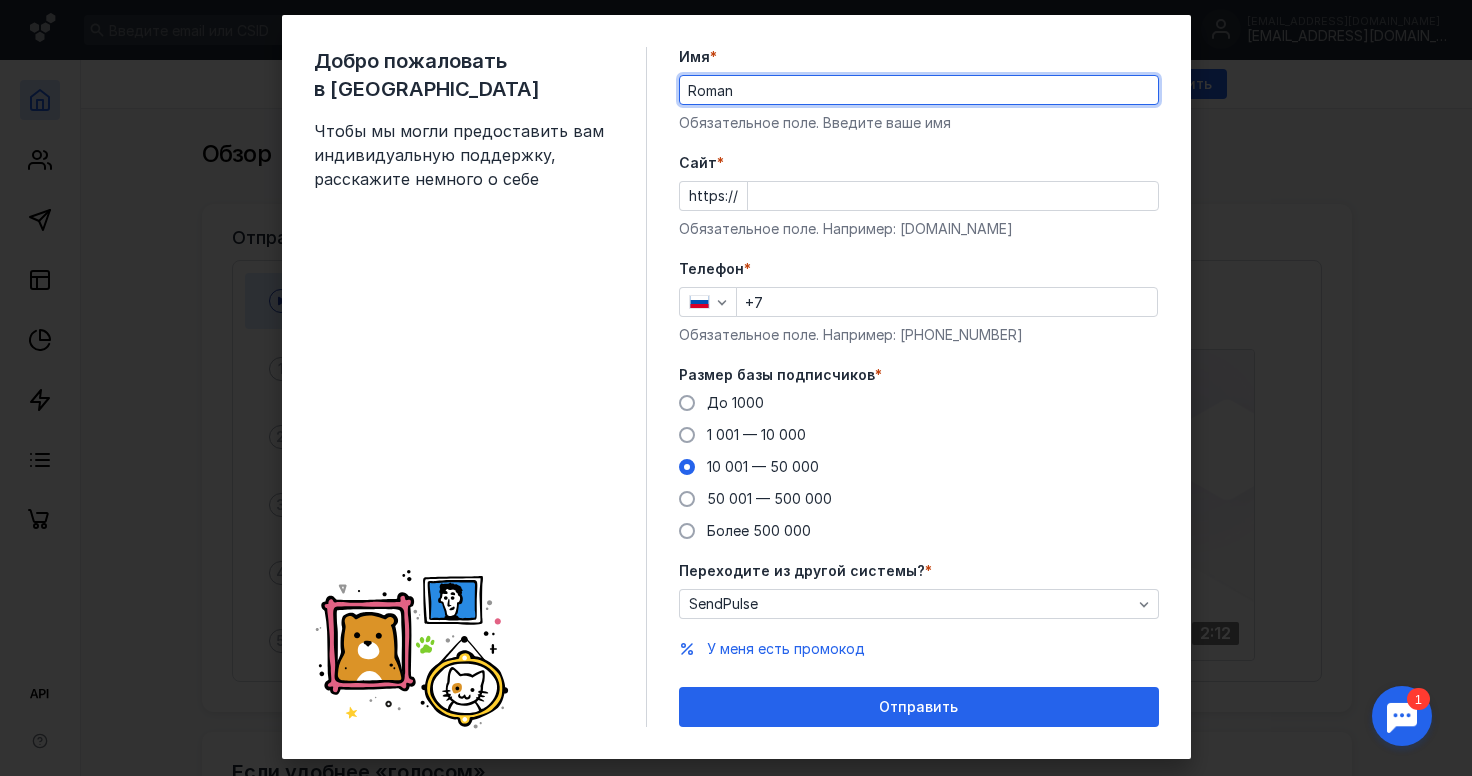 type on "Roman" 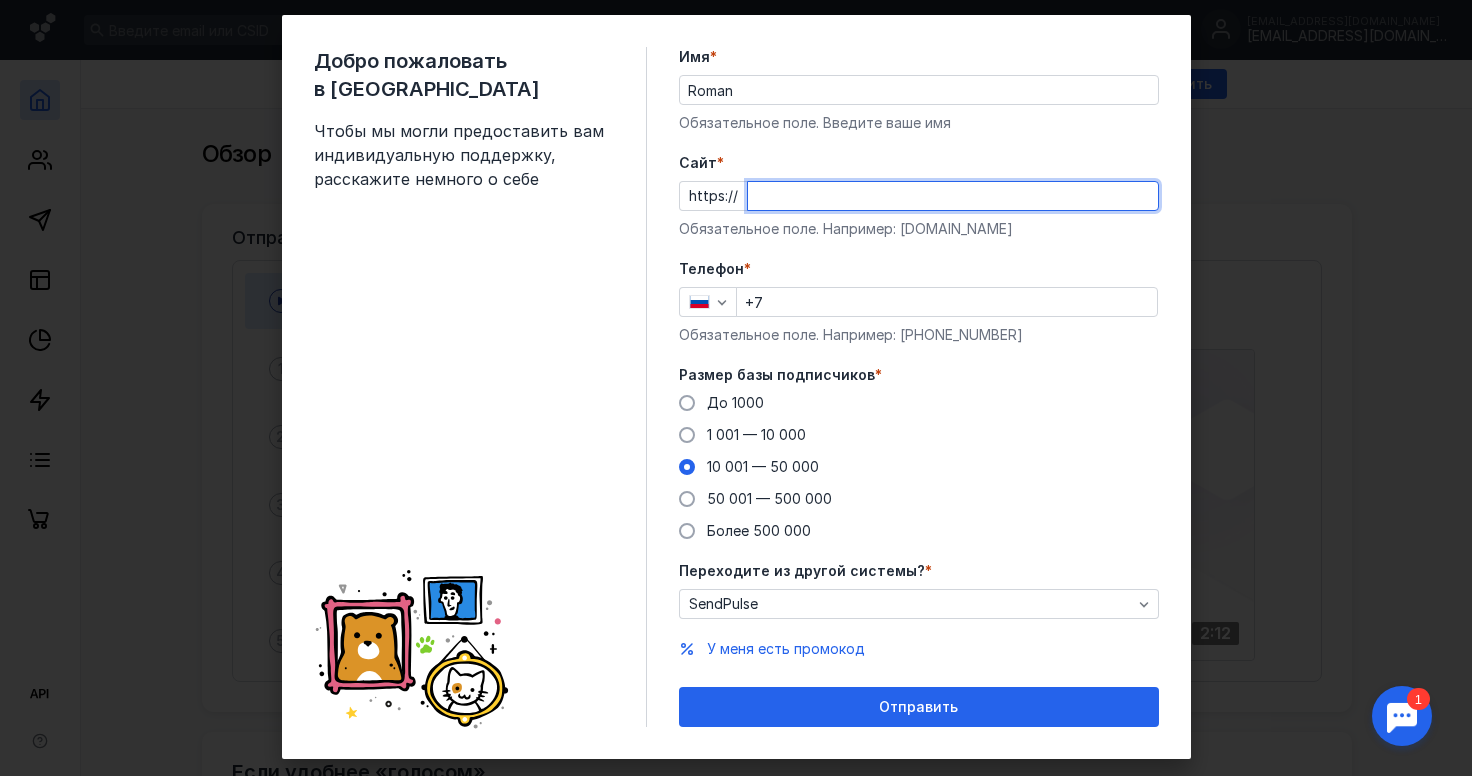 click on "Cайт  *" at bounding box center (953, 196) 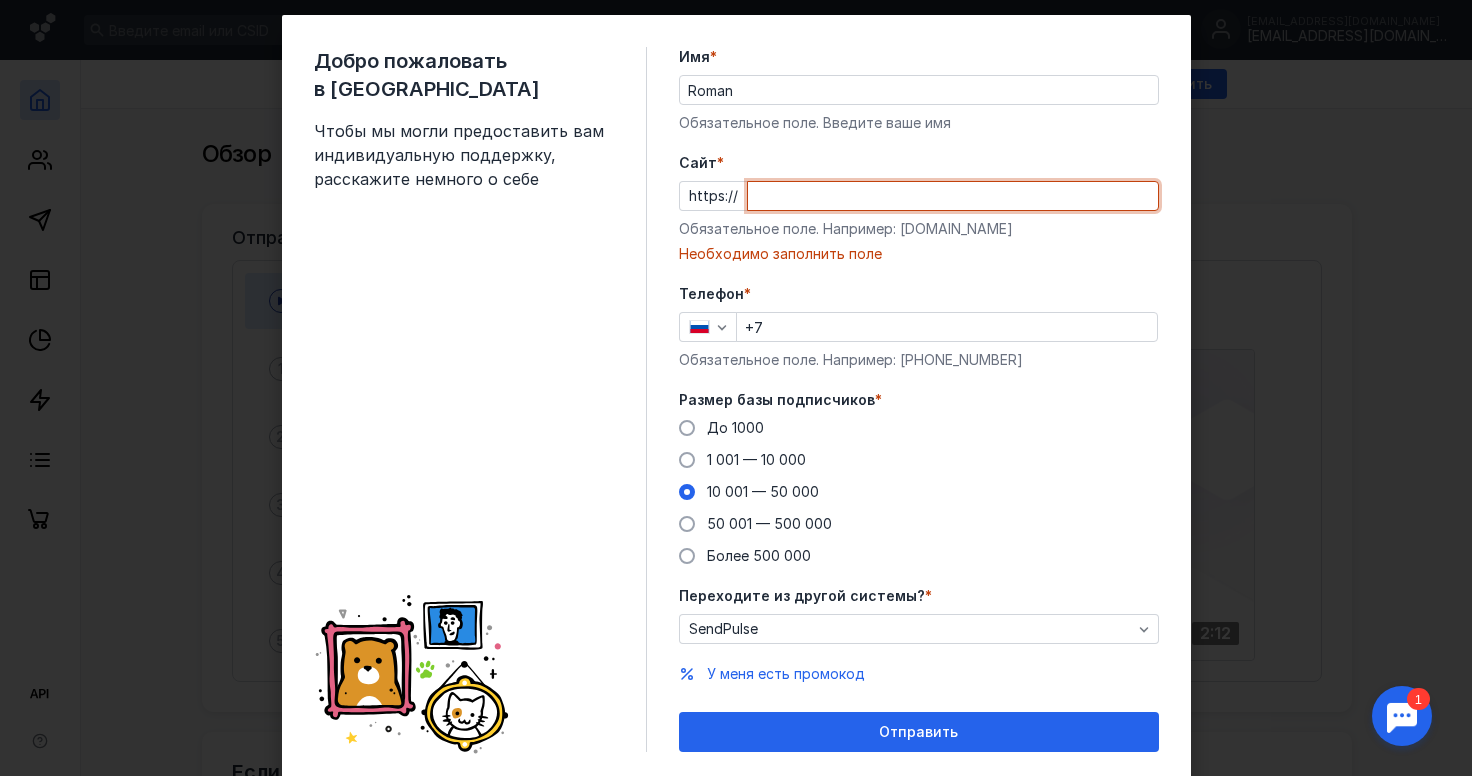 paste on "[DOMAIN_NAME]" 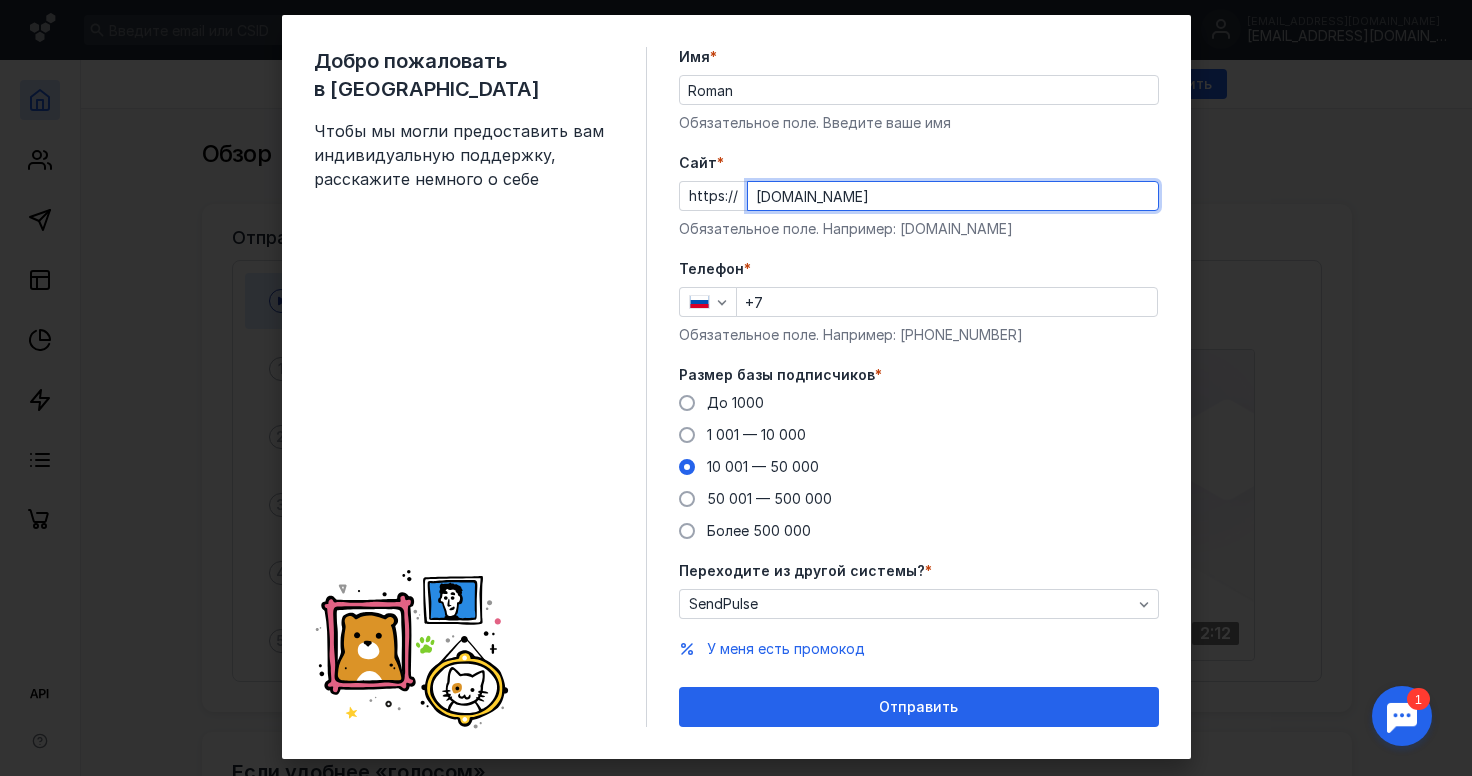type on "[DOMAIN_NAME]" 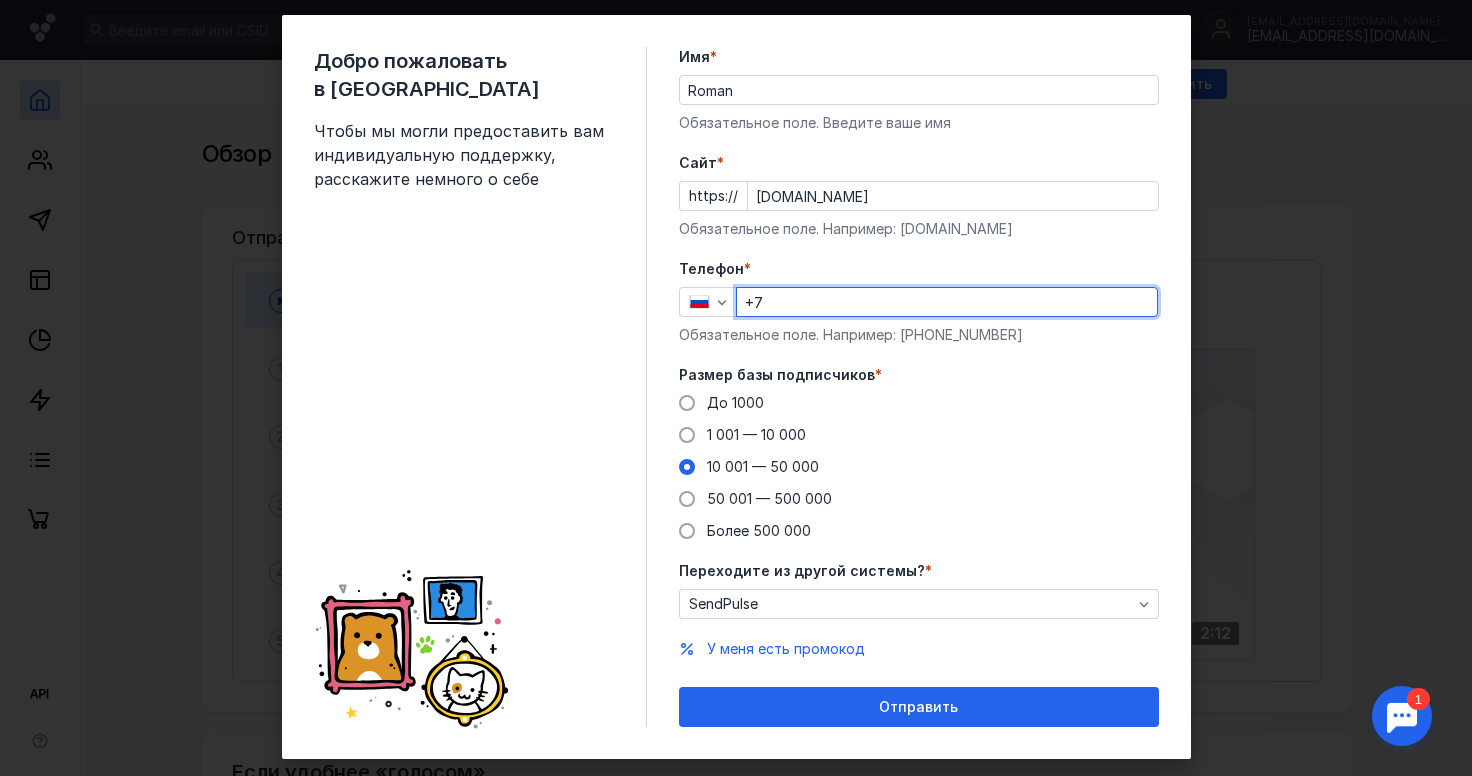 type on "[PHONE_NUMBER]" 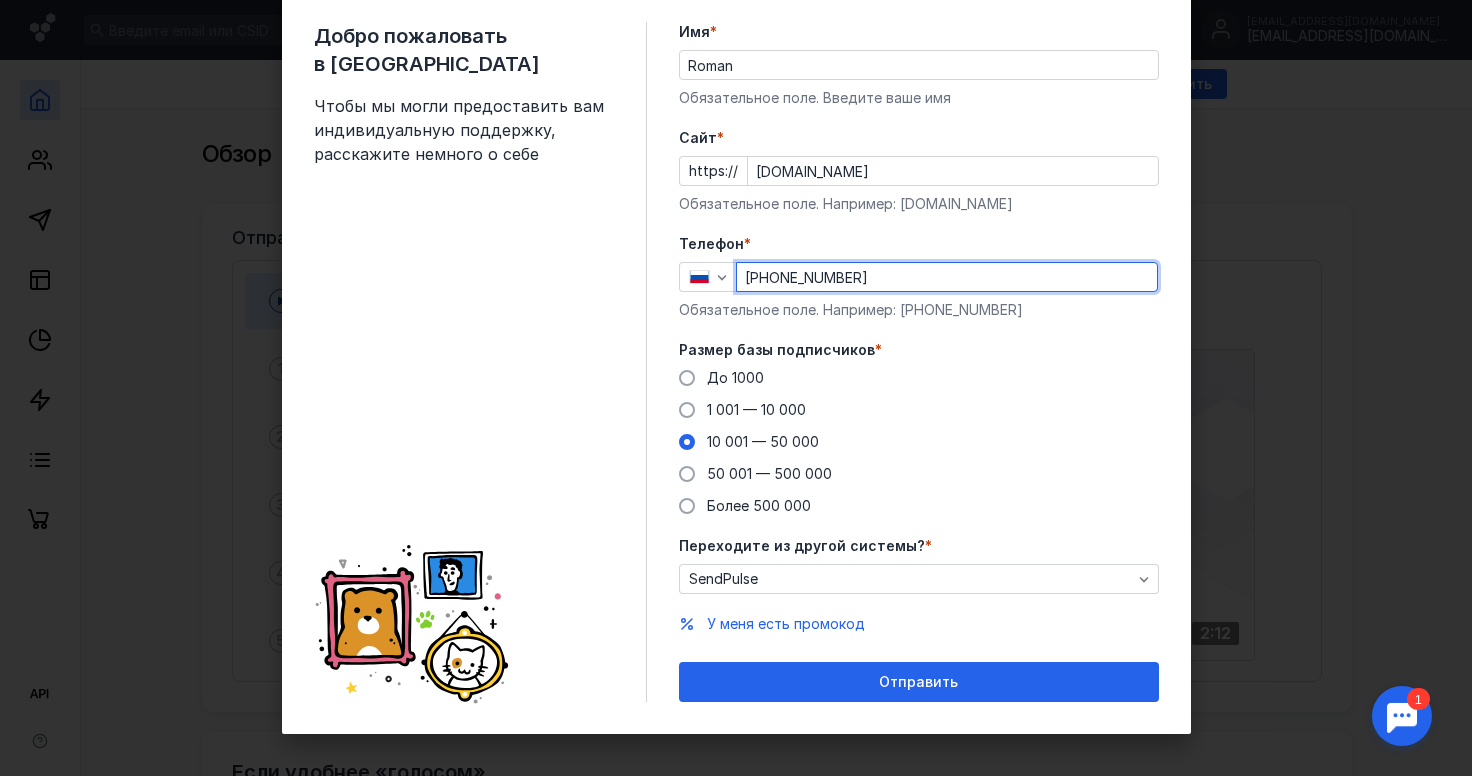 scroll, scrollTop: 68, scrollLeft: 0, axis: vertical 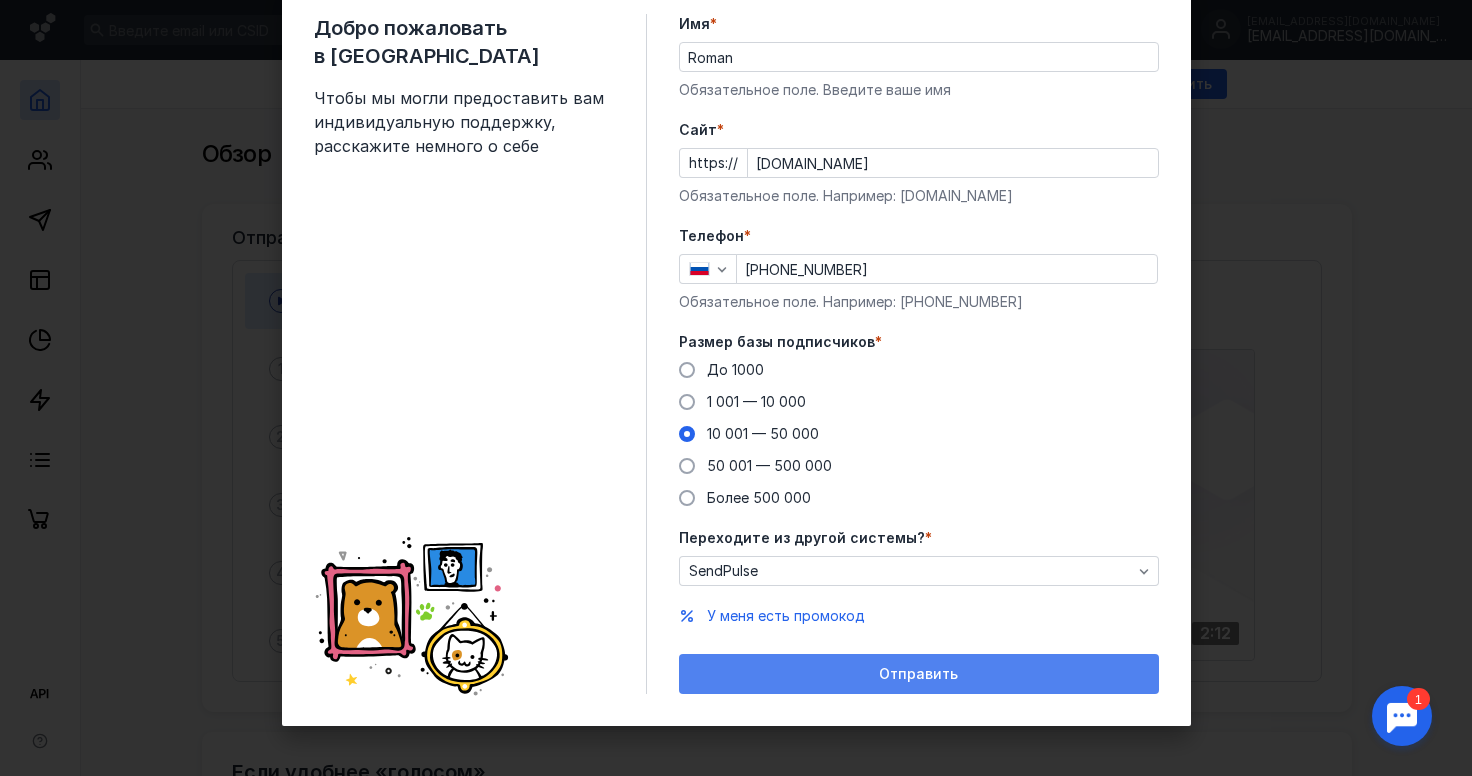click on "Отправить" at bounding box center [918, 674] 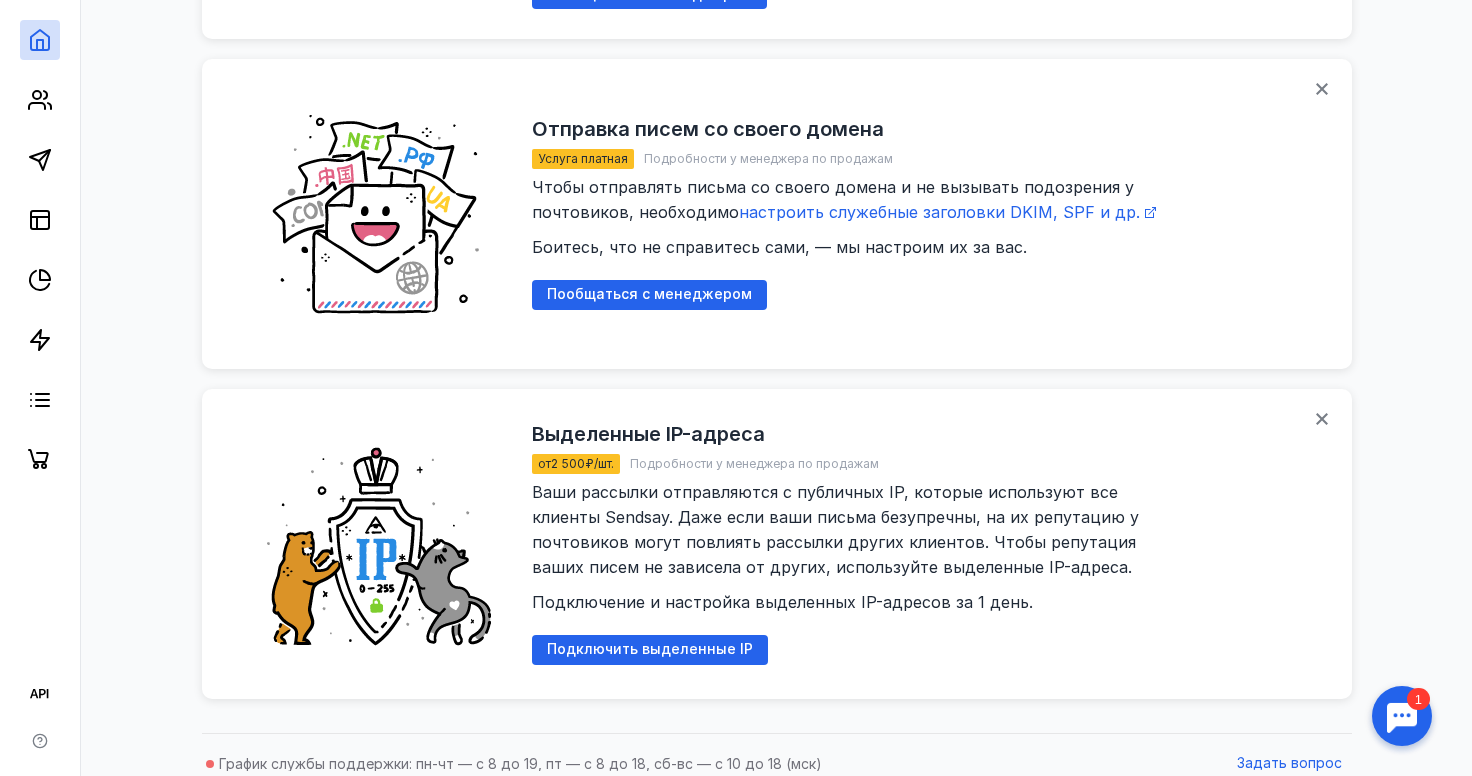 scroll, scrollTop: 2262, scrollLeft: 0, axis: vertical 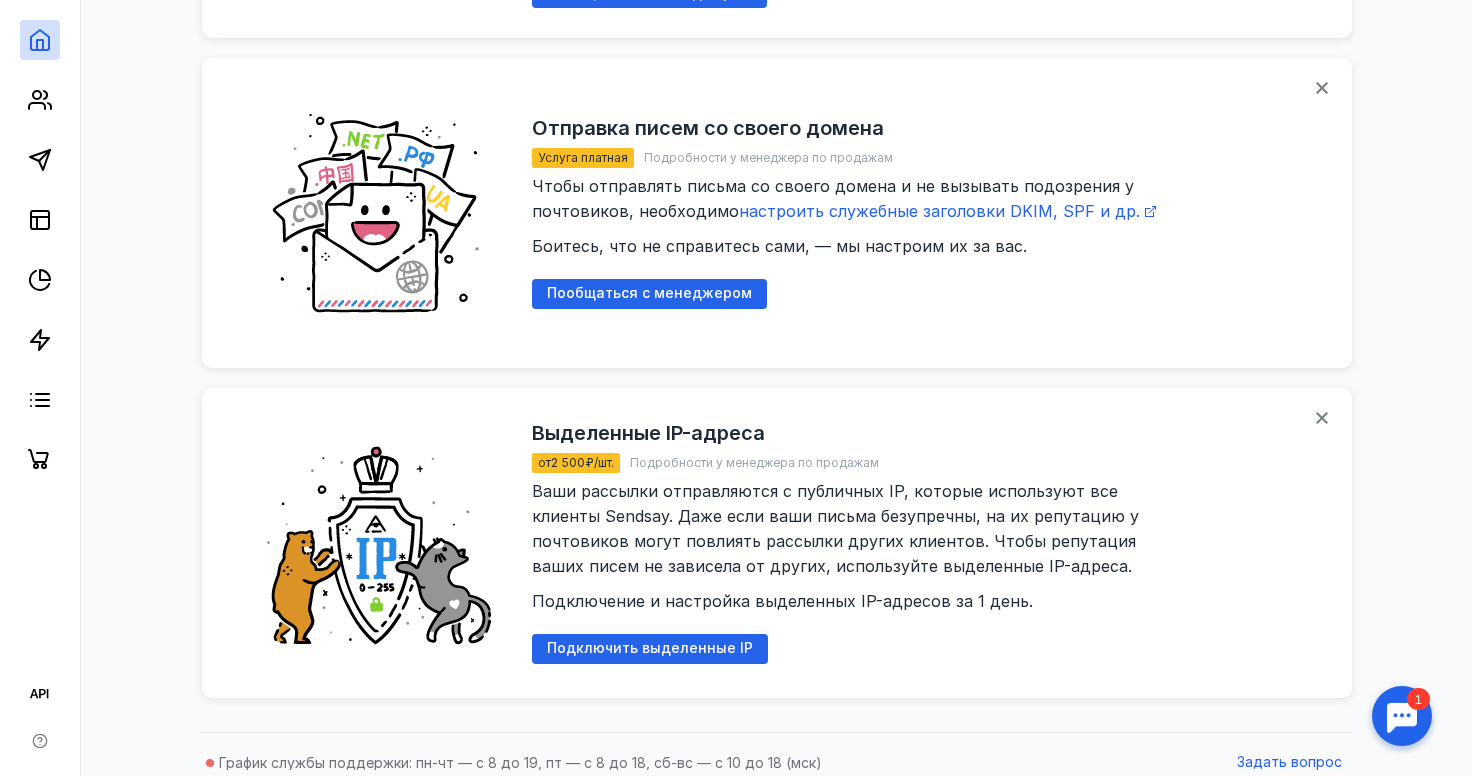 click at bounding box center (1402, 716) 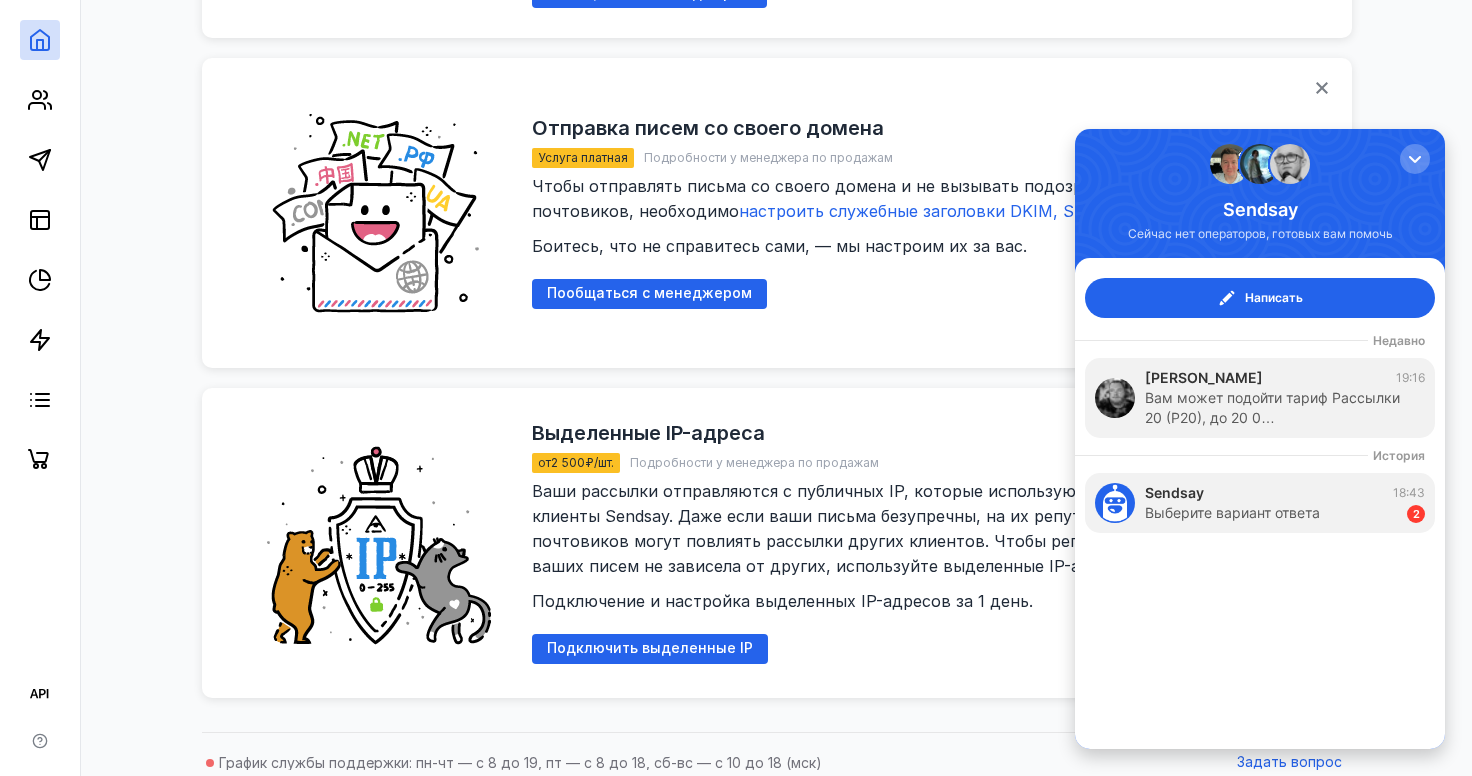 scroll, scrollTop: 0, scrollLeft: 0, axis: both 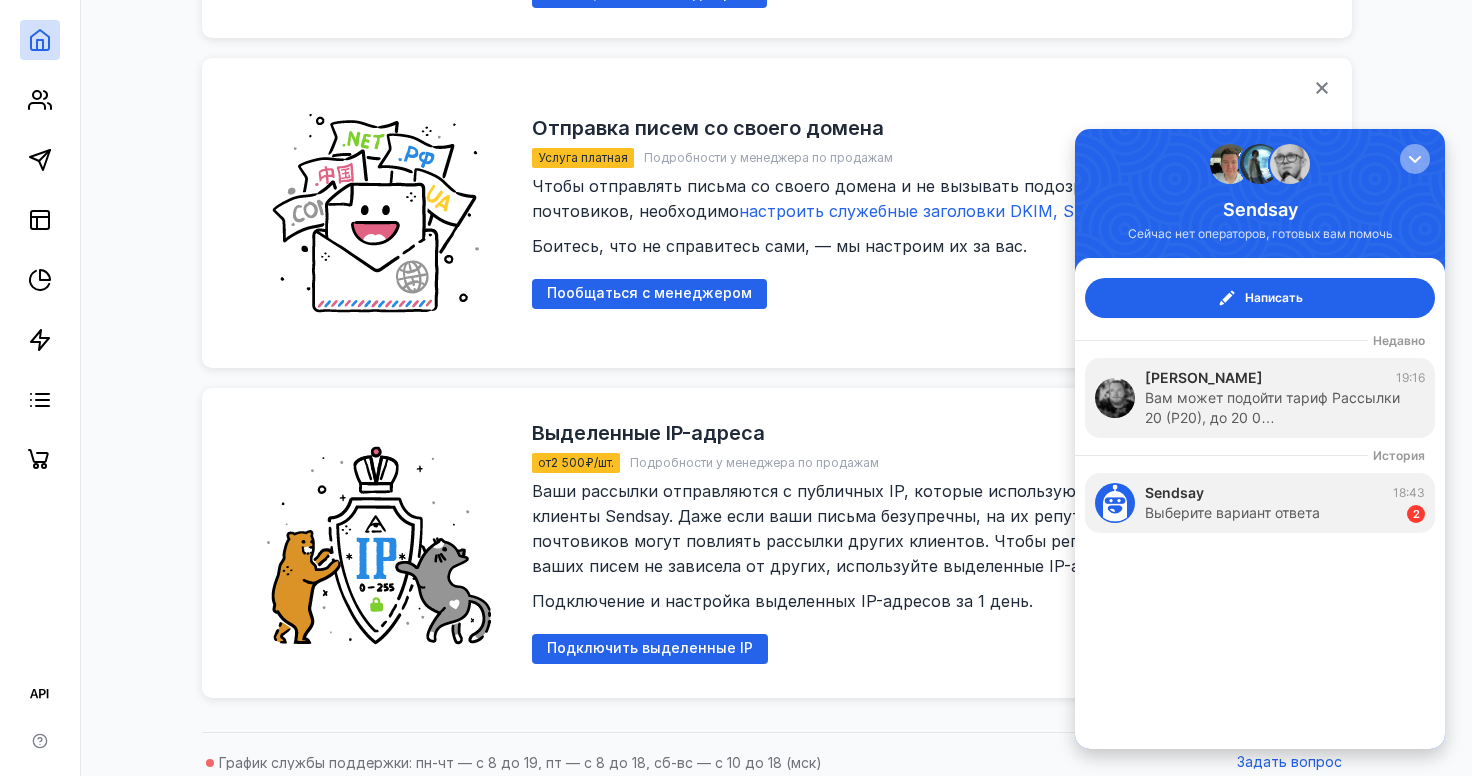 click at bounding box center [1415, 159] 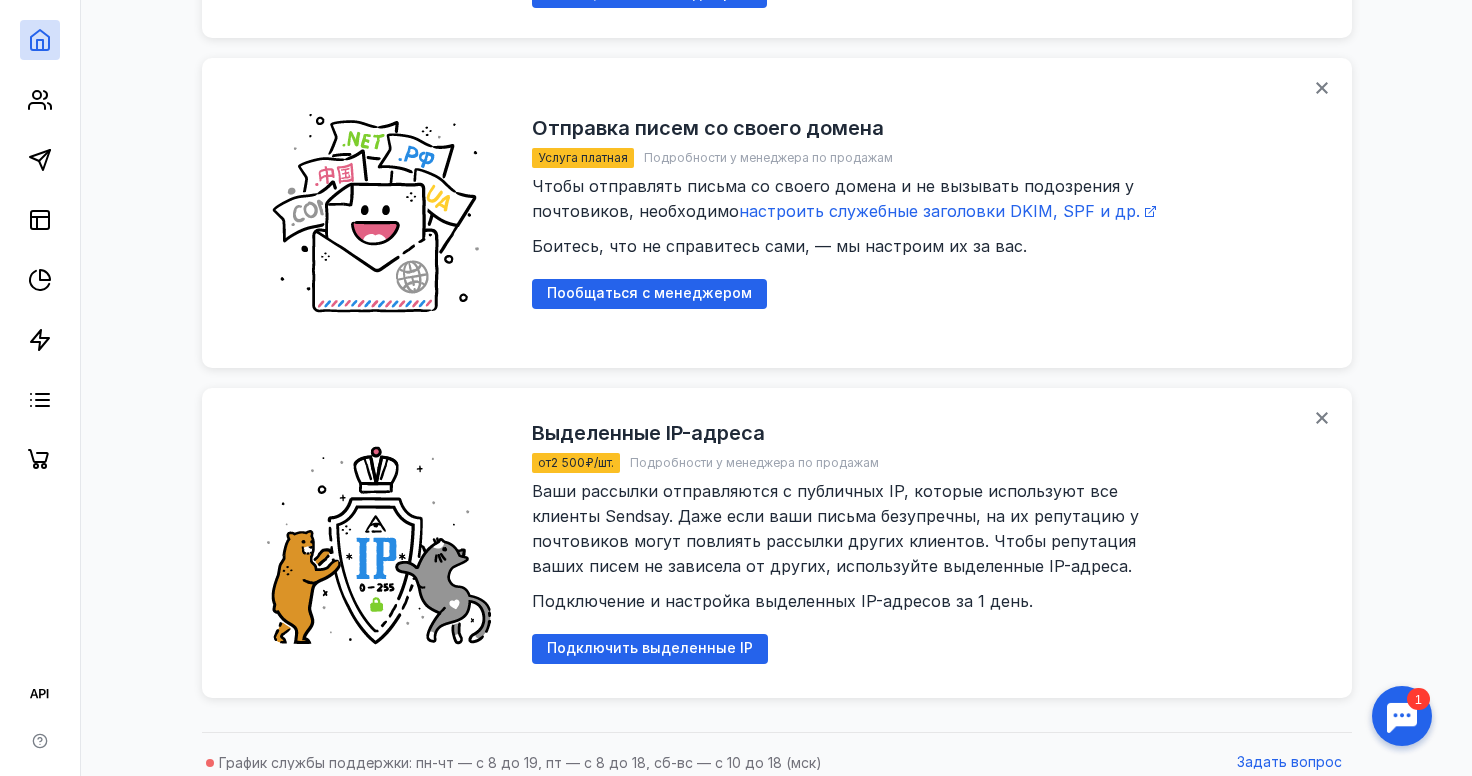 scroll, scrollTop: 0, scrollLeft: 0, axis: both 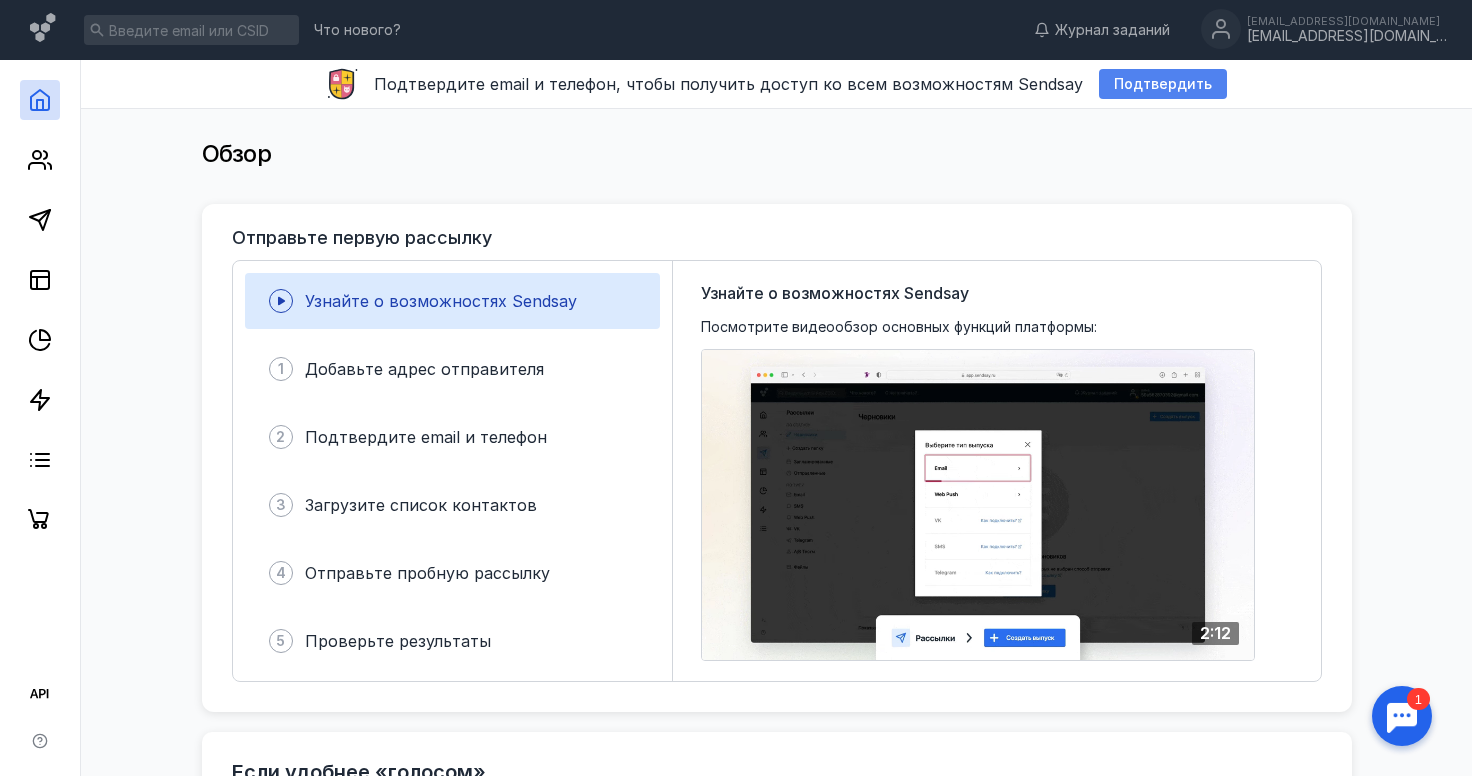 click on "Подтвердить" at bounding box center (1163, 84) 